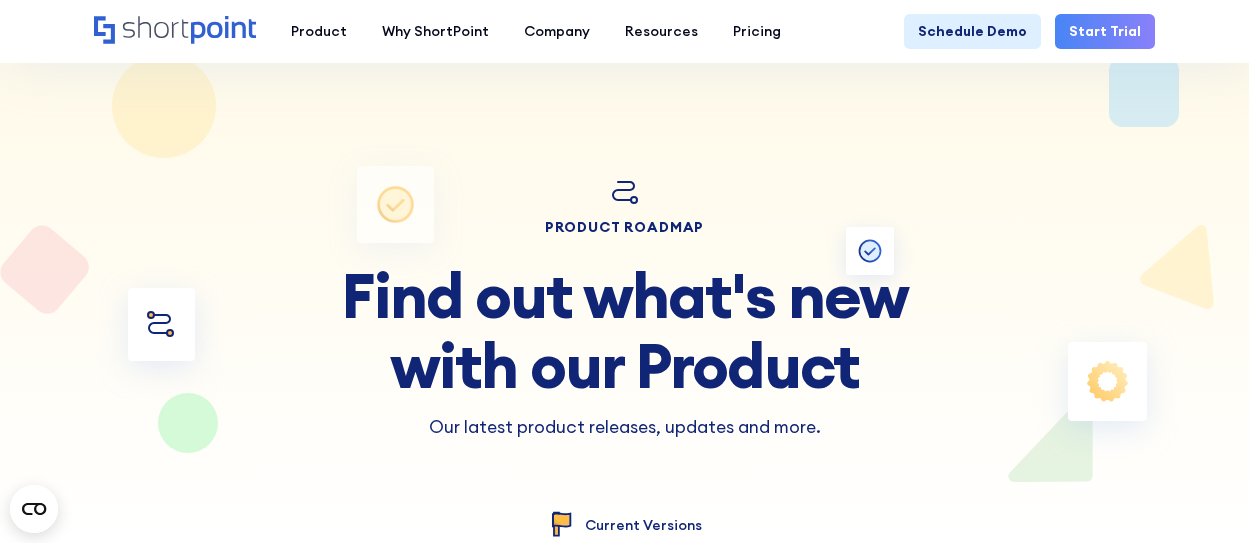 scroll, scrollTop: 10640, scrollLeft: 0, axis: vertical 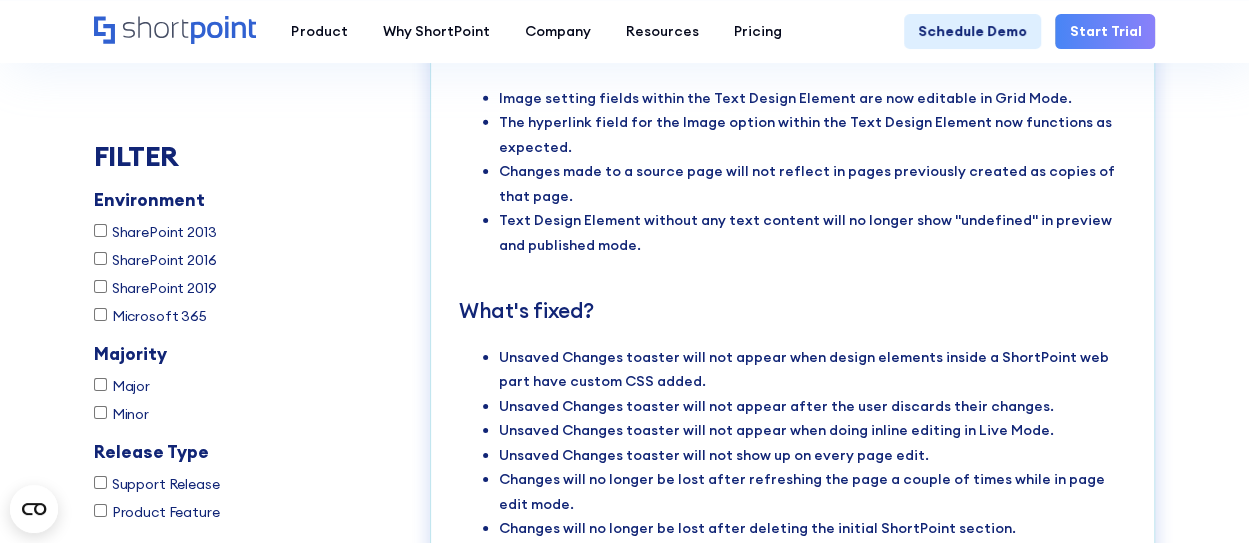 click on "Unsaved Changes toaster will not appear when design elements inside a ShortPoint web part have custom CSS added." at bounding box center [813, 369] 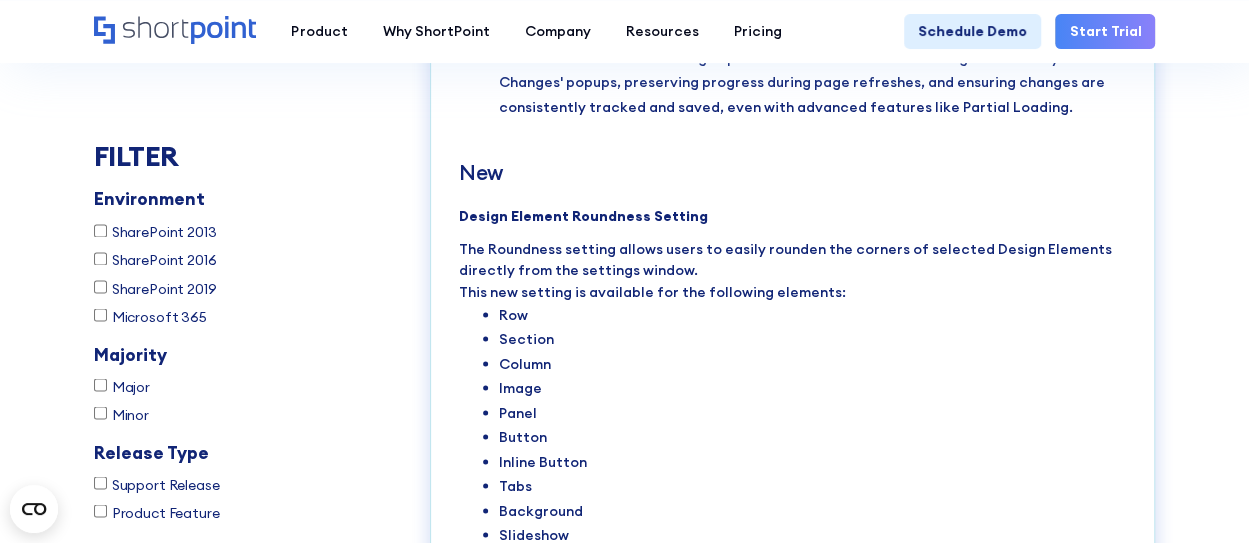scroll, scrollTop: 9080, scrollLeft: 0, axis: vertical 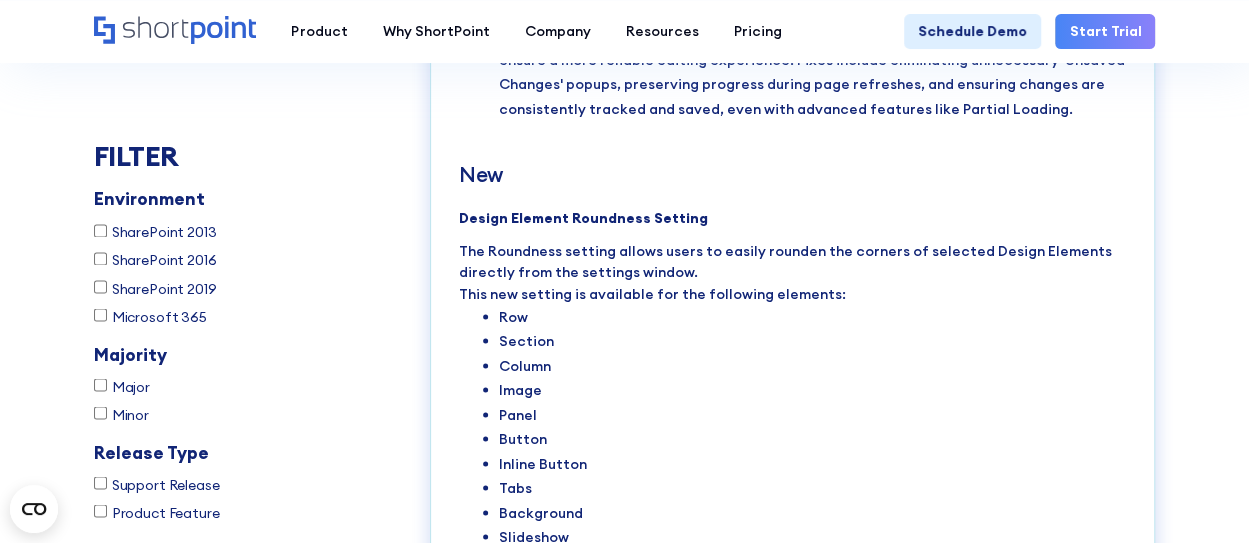 click on "Tabs" at bounding box center [813, 487] 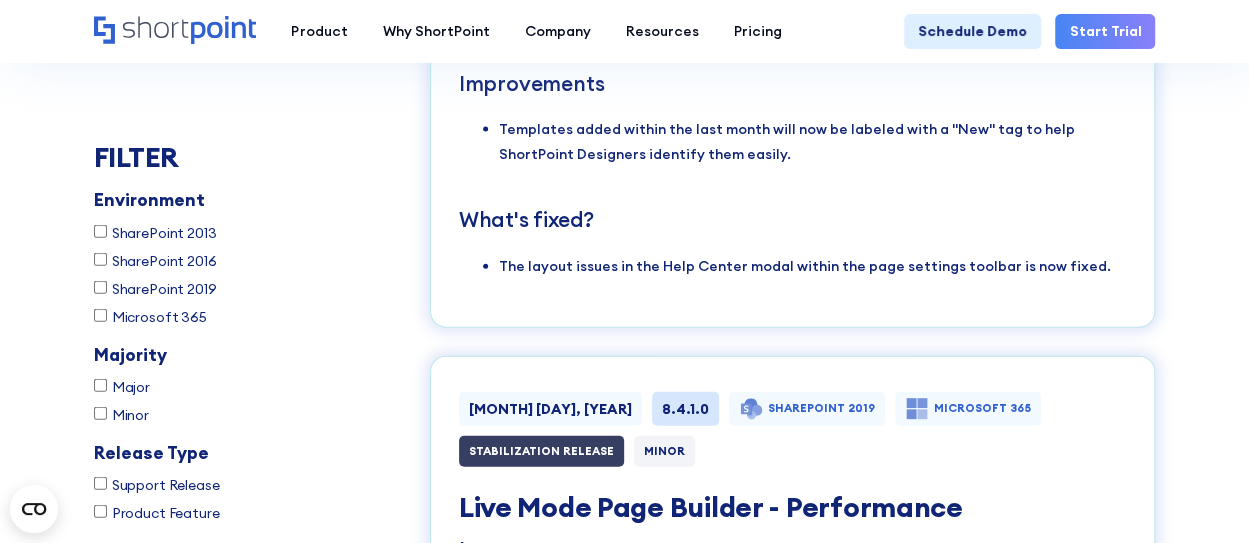 scroll, scrollTop: 9720, scrollLeft: 0, axis: vertical 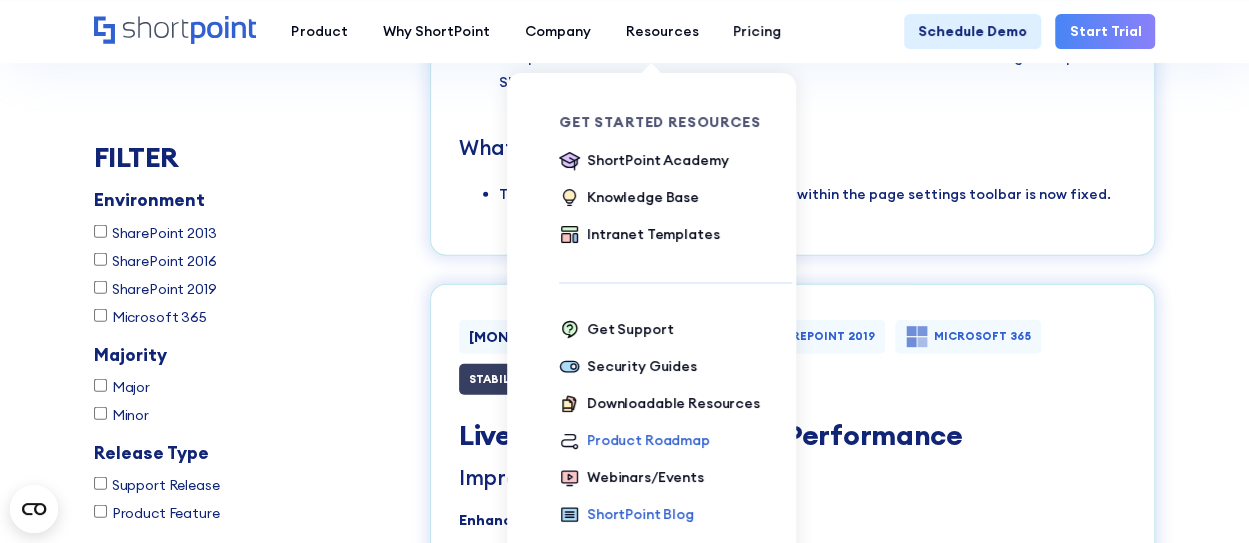 click on "ShortPoint Blog" at bounding box center [640, 514] 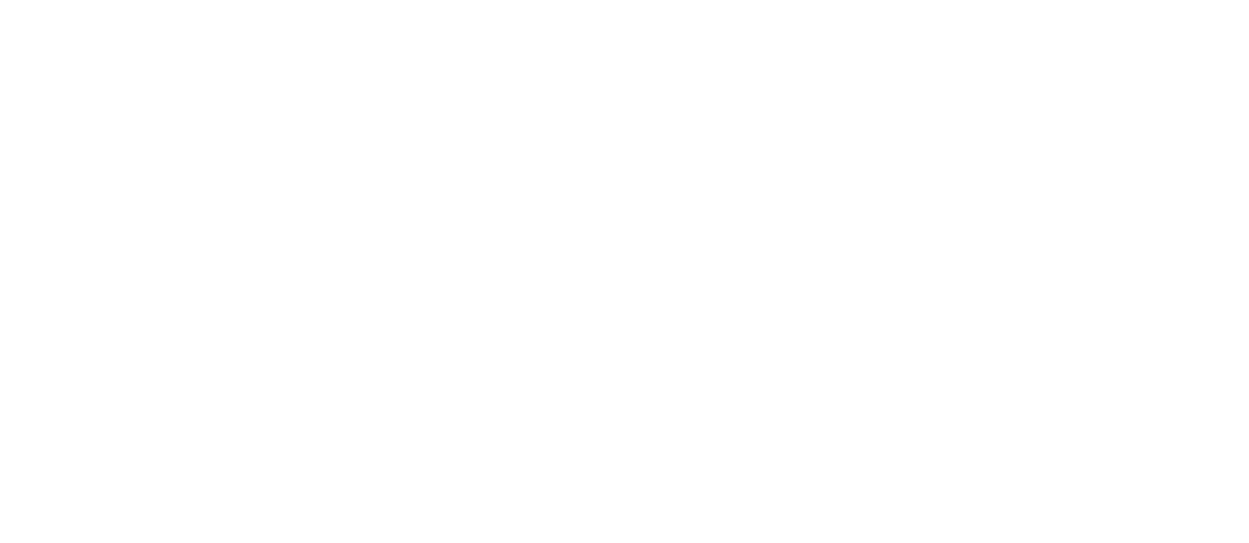 scroll, scrollTop: 0, scrollLeft: 0, axis: both 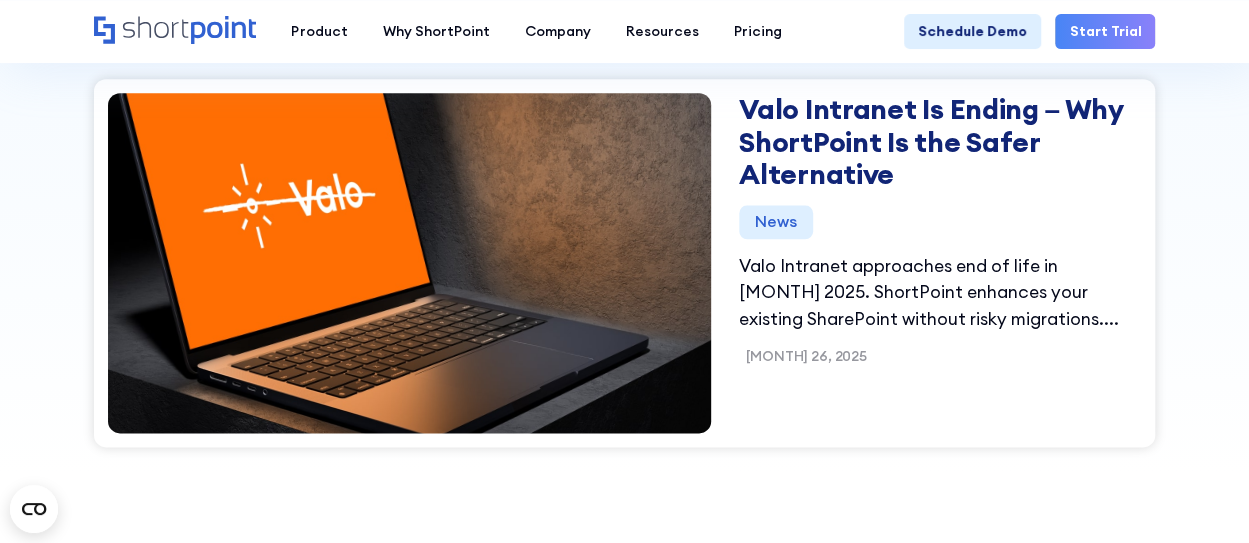 click on "Valo Intranet approaches end of life in July 2025. ShortPoint enhances your existing SharePoint without risky migrations. Compare features, see transition steps, and discover why it's the safer alternative." at bounding box center [940, 292] 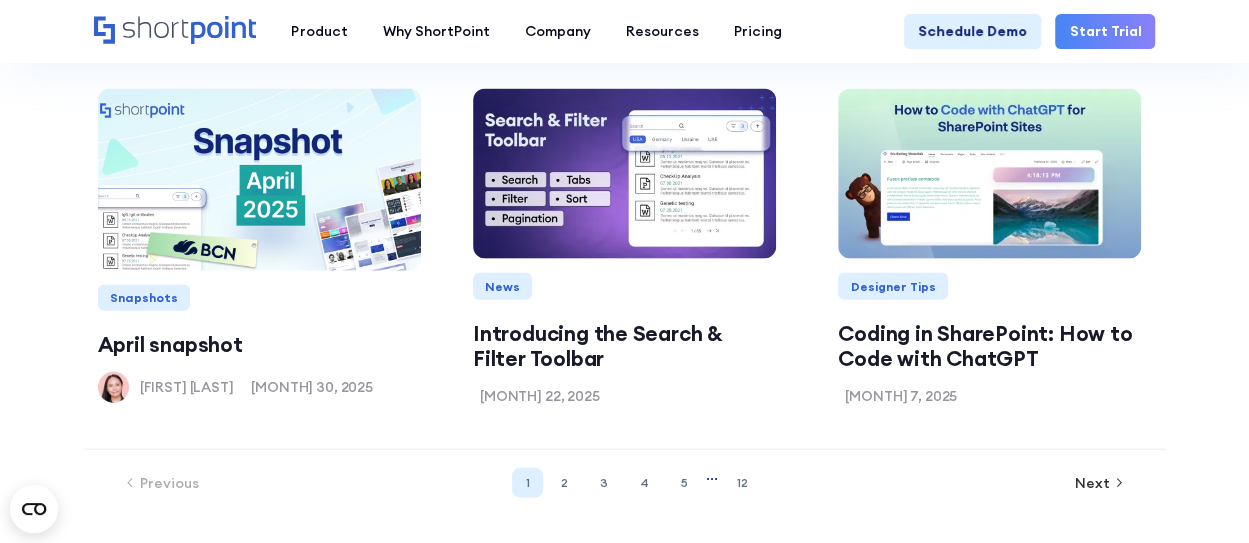 scroll, scrollTop: 2080, scrollLeft: 0, axis: vertical 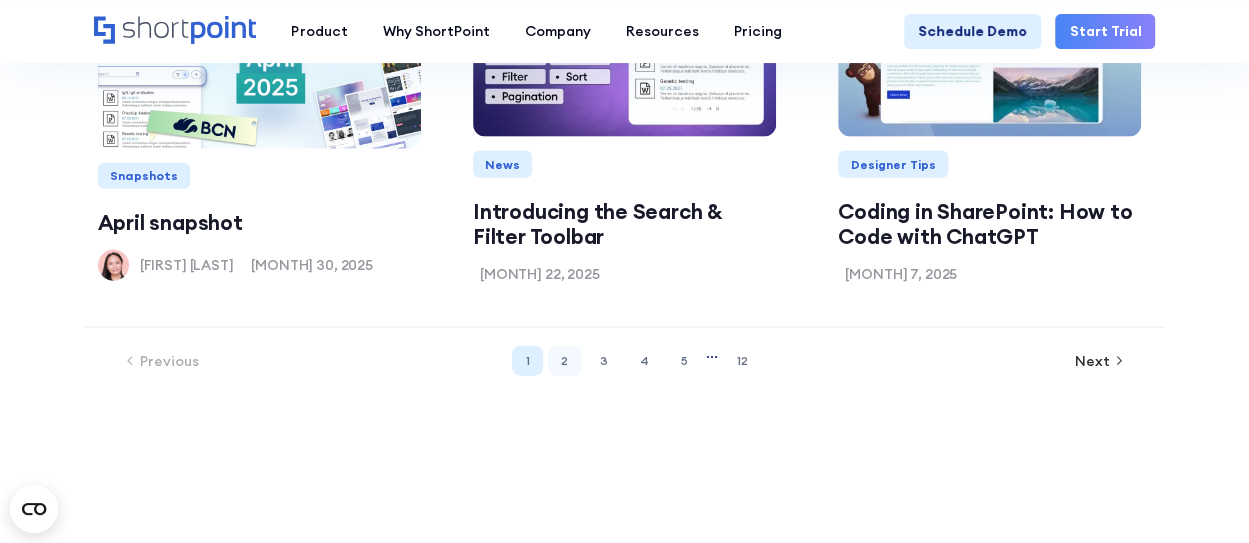 click on "2" at bounding box center [565, 361] 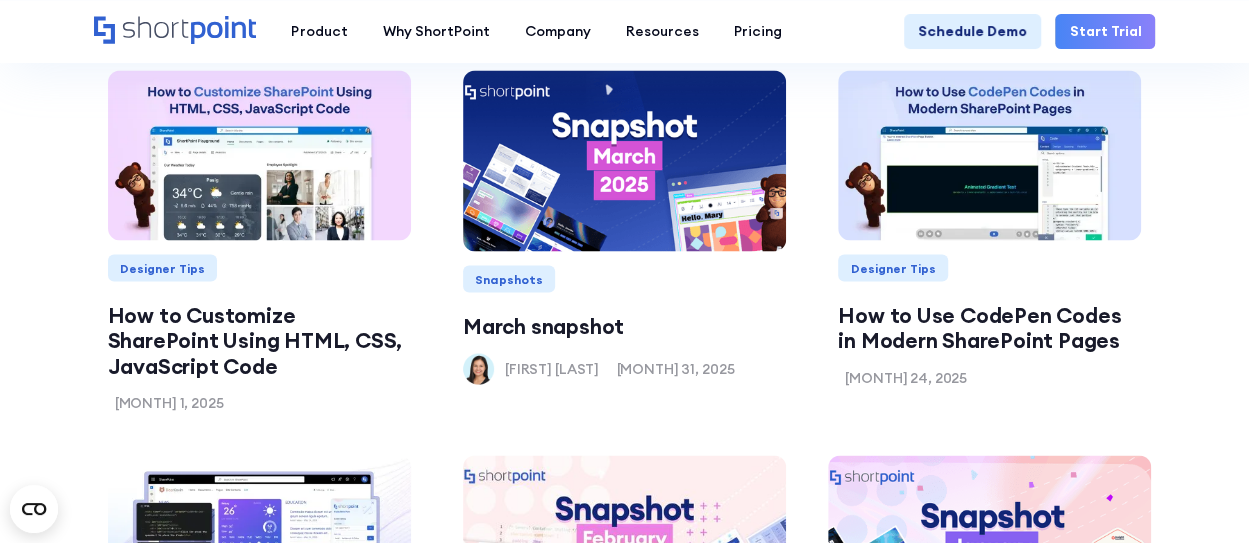 scroll, scrollTop: 1752, scrollLeft: 0, axis: vertical 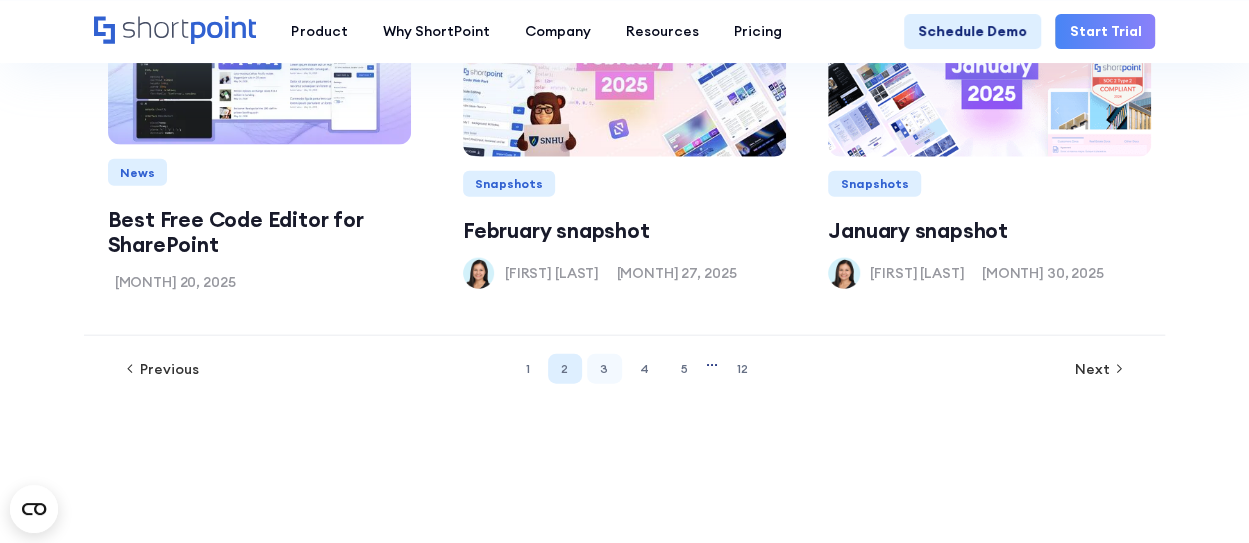 click on "3" at bounding box center (604, 369) 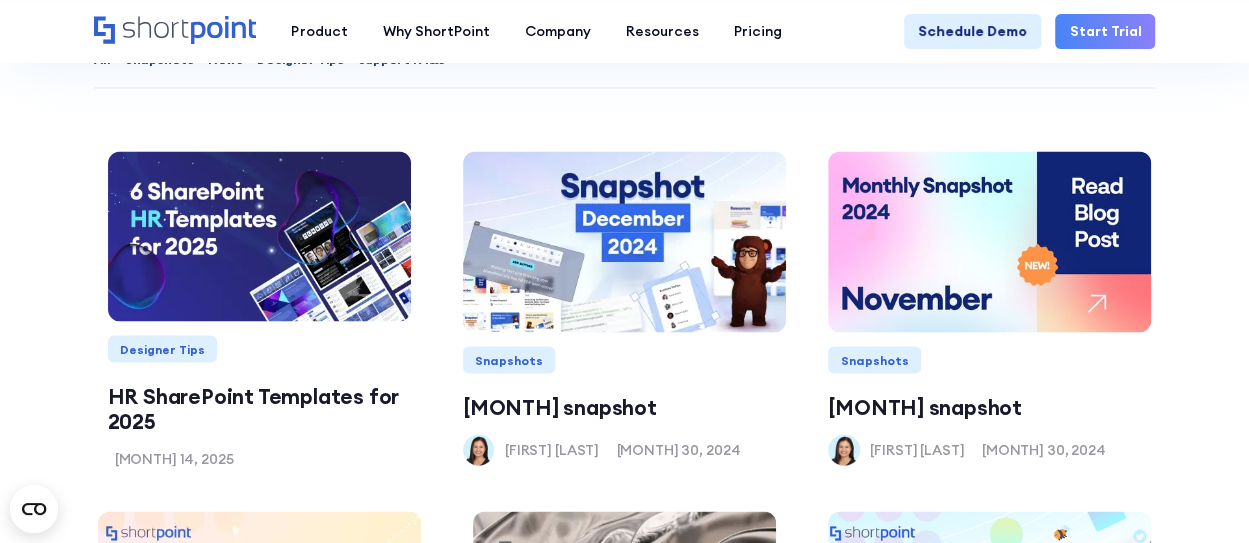 scroll, scrollTop: 1632, scrollLeft: 0, axis: vertical 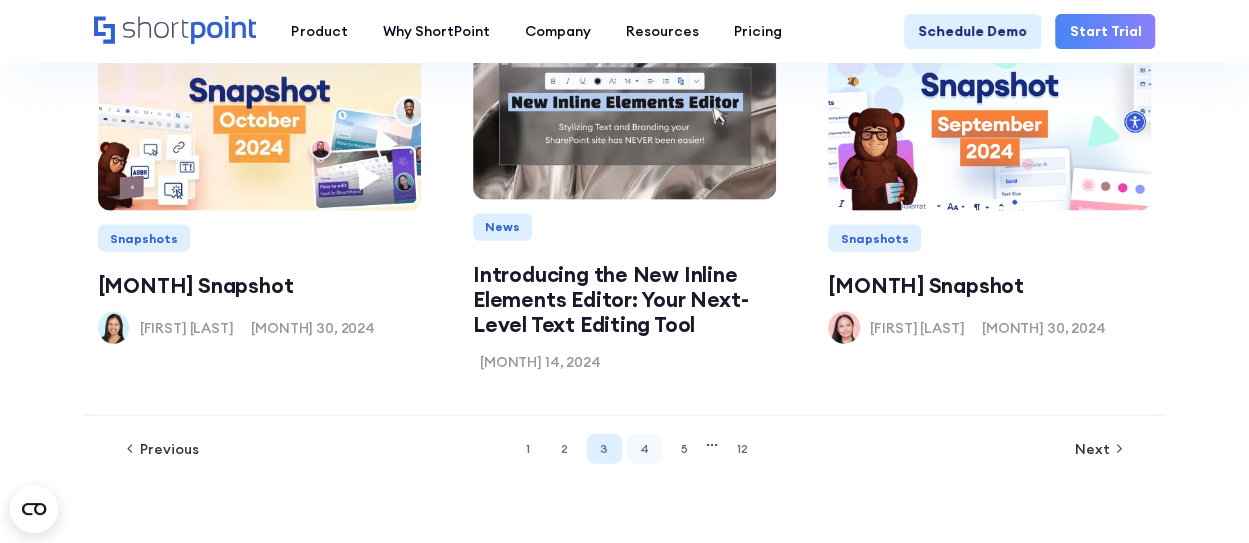 click on "4" at bounding box center [645, 449] 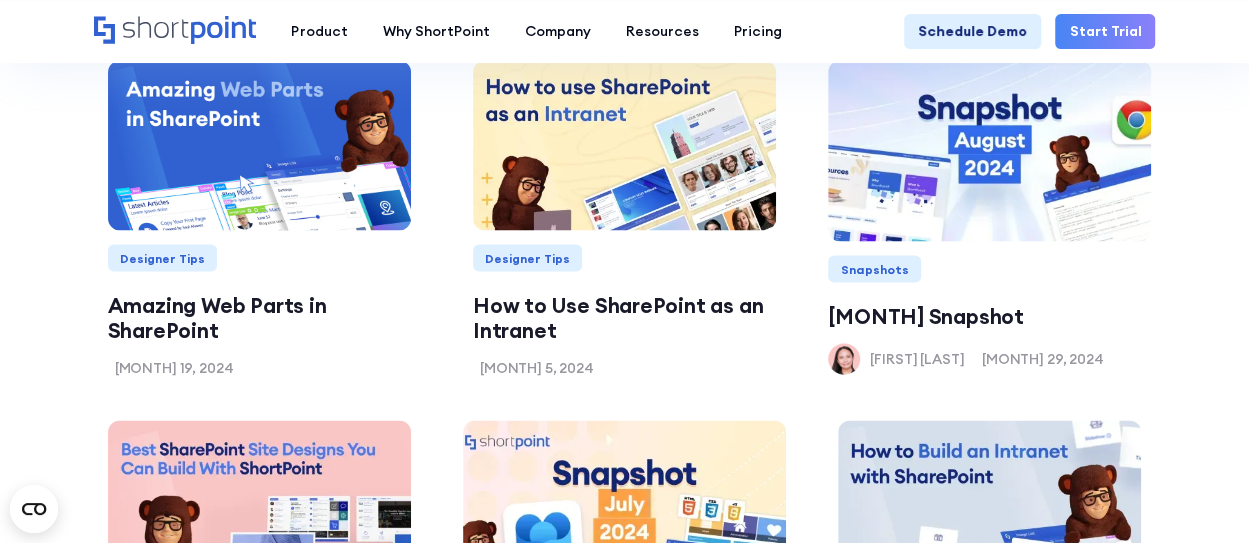 scroll, scrollTop: 1752, scrollLeft: 0, axis: vertical 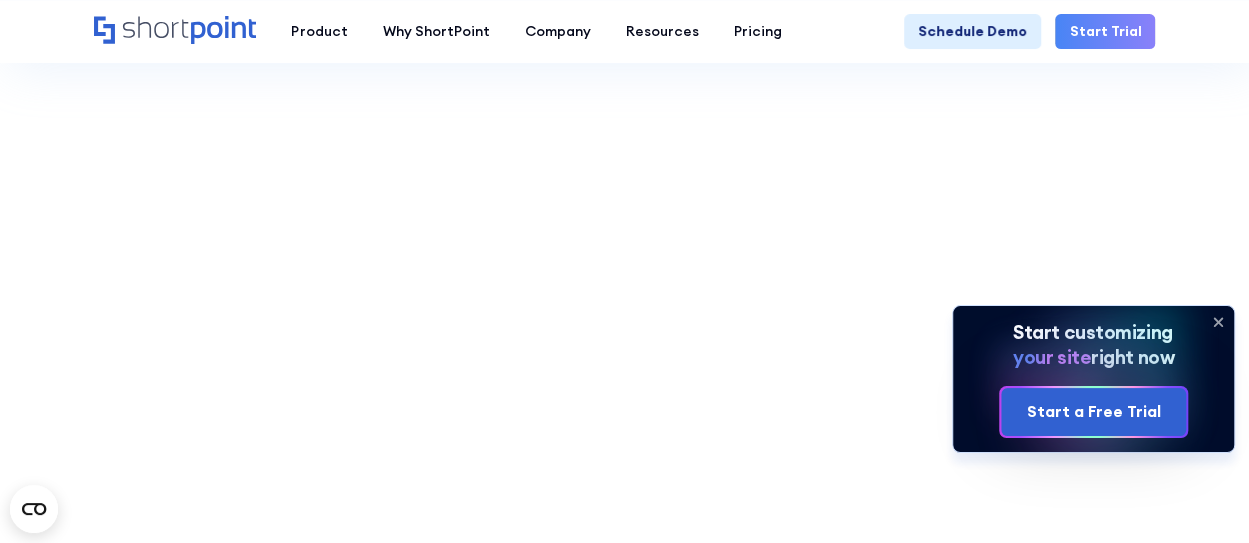click on "Picture this: You're racing against the clock, trying to grab that important file before your meeting starts. You hop onto SharePoint, ready to quickly find what you need, but oh no! You're suddenly met with thousands of content with no clear path to what you need.   After scrolling for what feels like hours, you finally throw your hands up and message your colleague for help. What should have been a quick and easy task turned into a mini adventure—and not even the fun kind! Instead of being your trusty sidekick, your intranet ended up being more of a maze than a helper. We've all been there, and it's definitely not the experience anyone wants when they're already pressed for time. Here’s where ShortPoint’s new  Search & Filter Toolbar  sweeps in to save the day! Let’s run through quickly what it can do for you: ‍ Easily  search for the specific content  you need within a Design Element; Filter data  according to the specific criteria you set; And,  sort through information ‍ ‍ Search   ‍" at bounding box center (624, 1933) 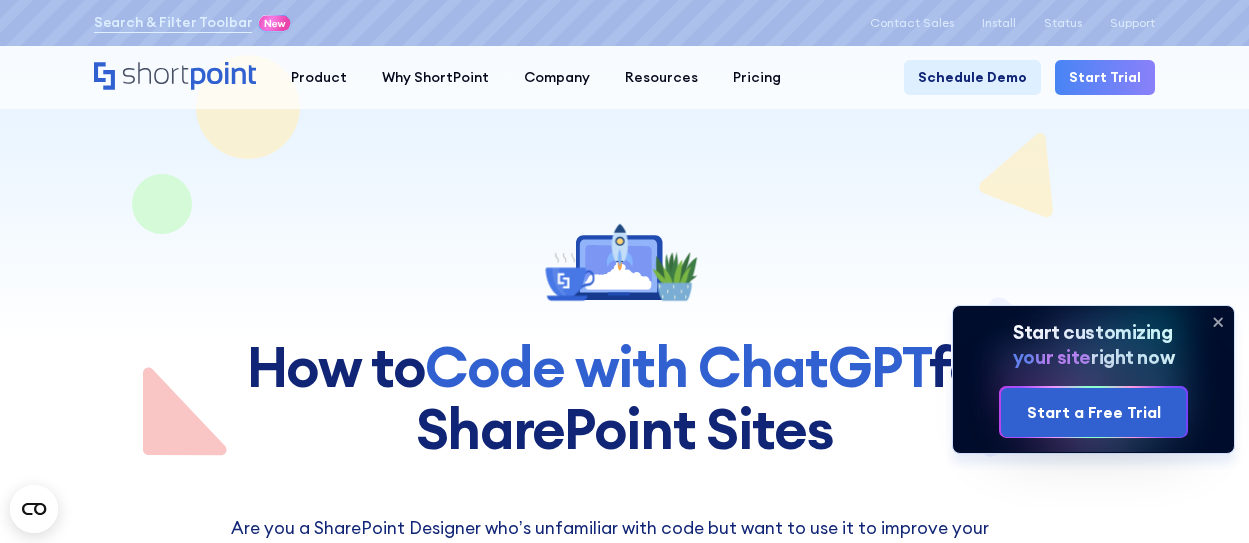 scroll, scrollTop: 0, scrollLeft: 0, axis: both 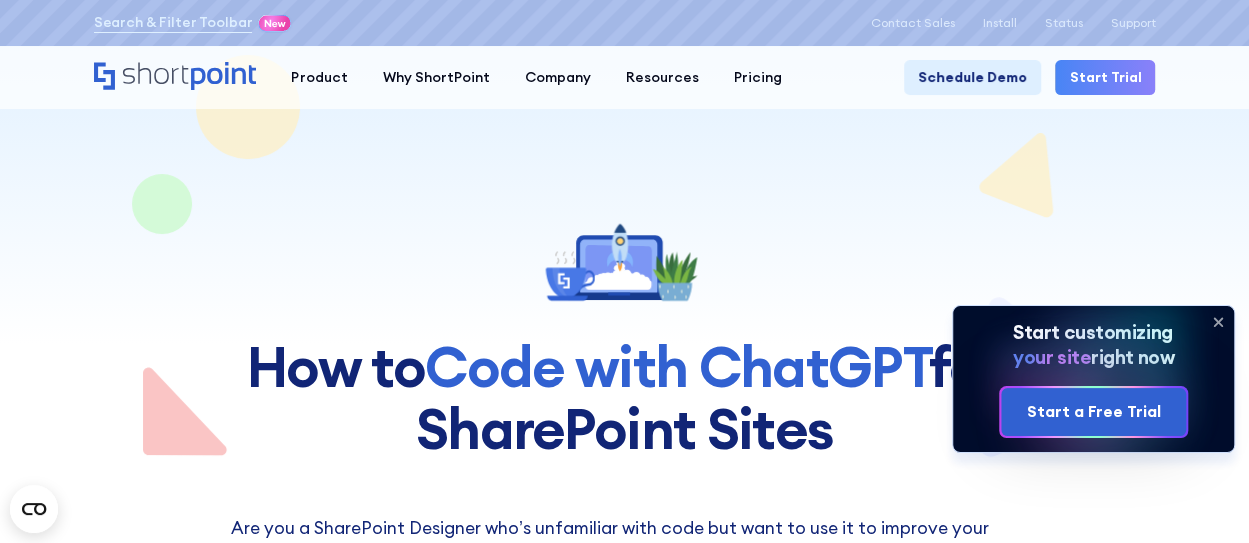 click at bounding box center [624, 229] 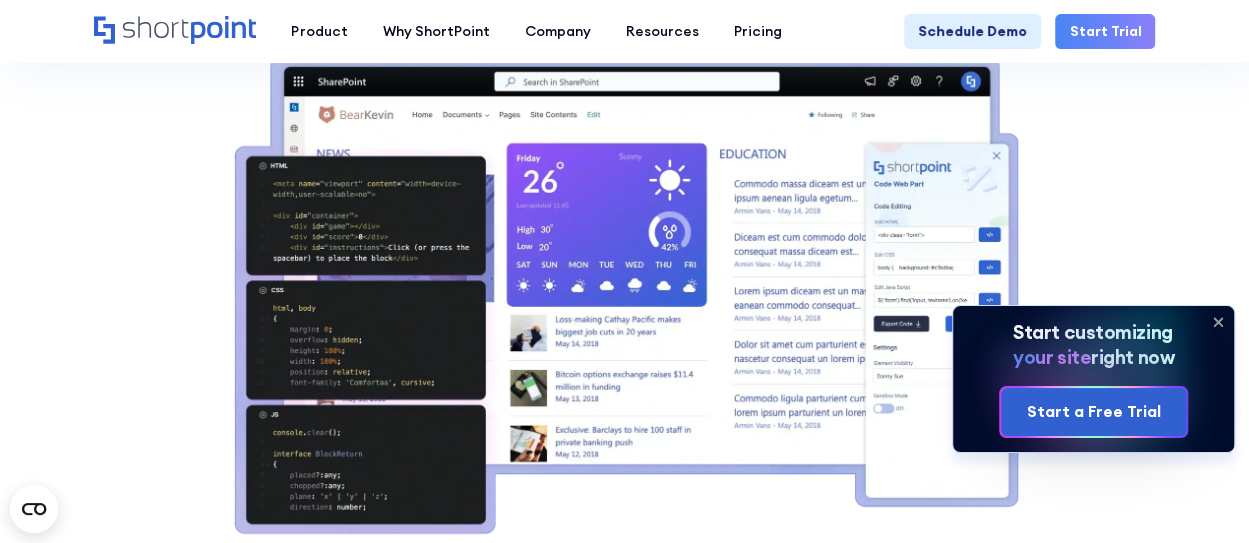 scroll, scrollTop: 3520, scrollLeft: 0, axis: vertical 